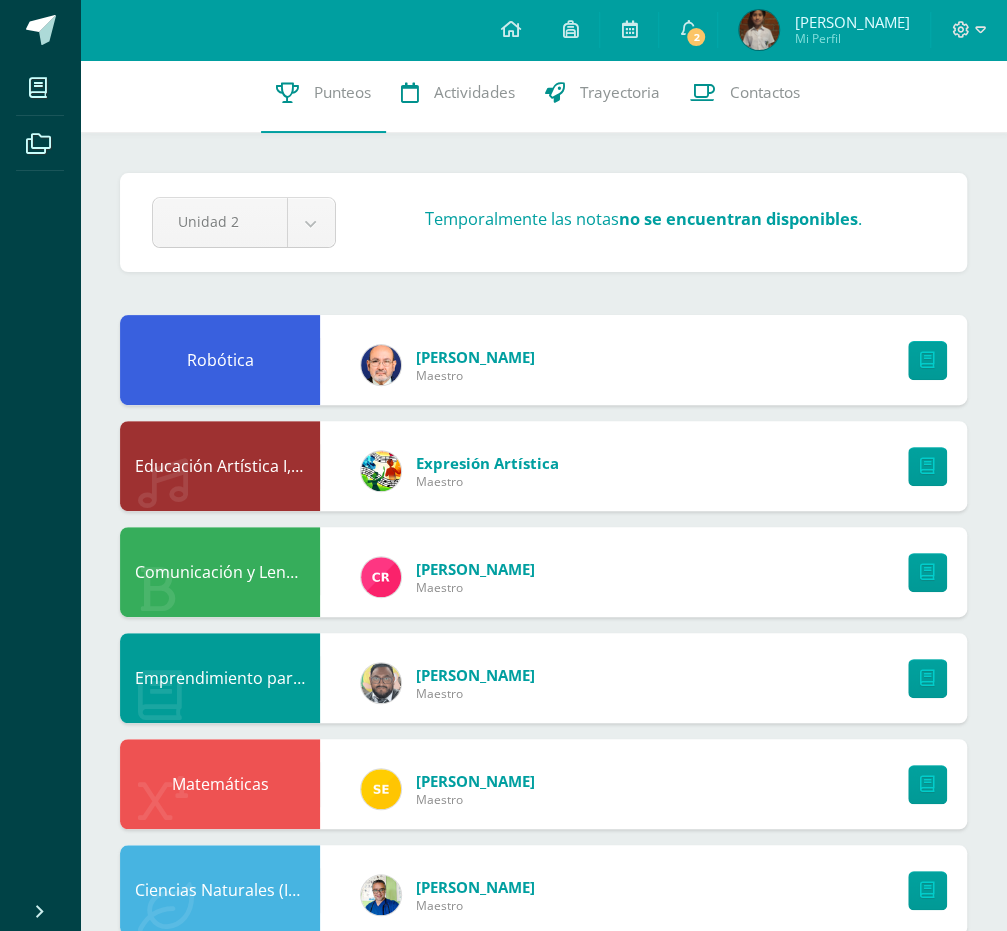 scroll, scrollTop: 0, scrollLeft: 0, axis: both 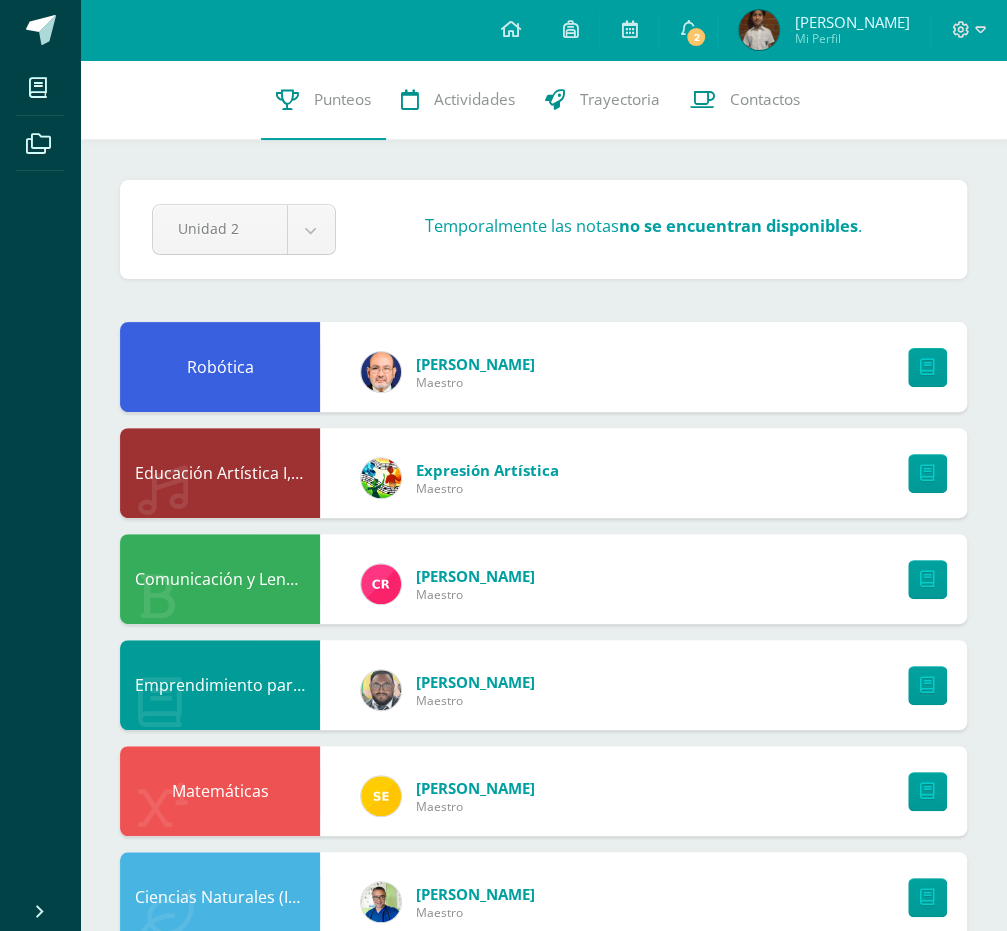 click at bounding box center [922, 367] 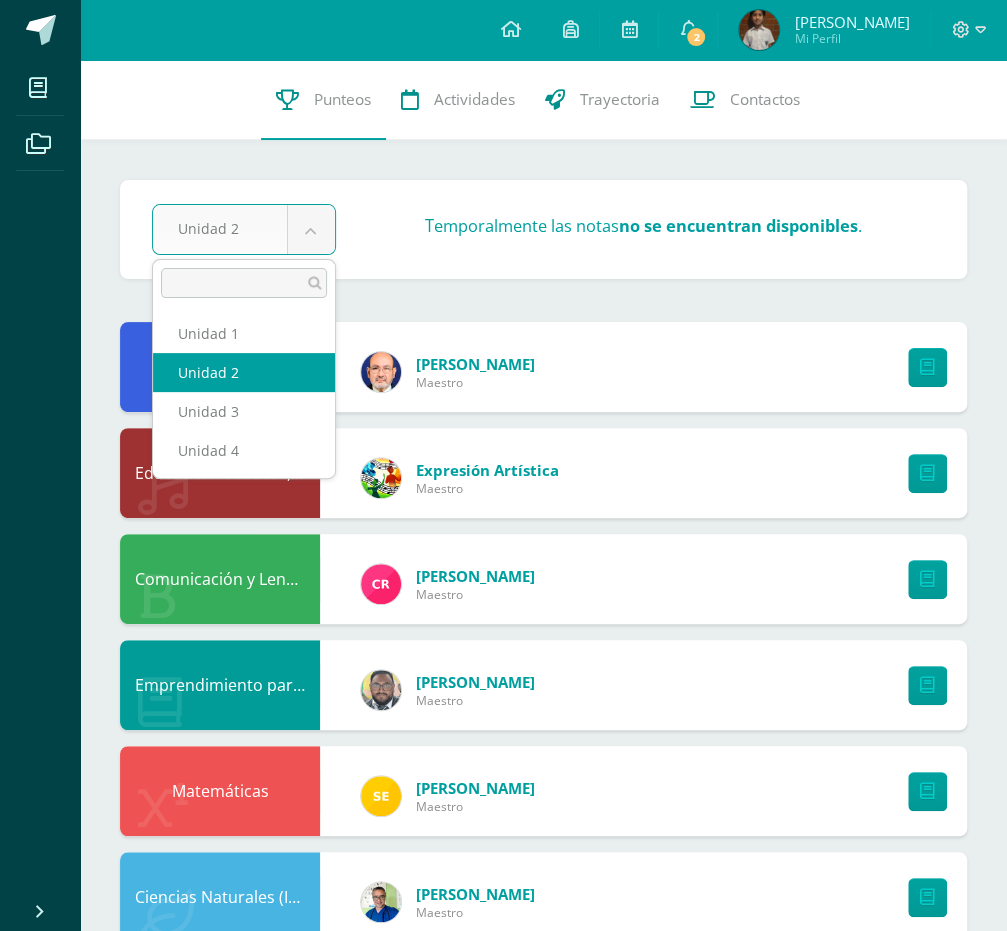 click on "Mis cursos Archivos Cerrar panel
Artes Industriales
Primero
Básico
"B"
Ciencias Naturales (Introducción a la Biología)
Primero
Básico
"B"
Ciencias Sociales y Formación Ciudadana e Interculturalidad
Primero
Básico
"B"
Comunicación y Lenguaje, Idioma Español
Primero
Básico
"B"
Comunicación y Lenguaje, Idioma Extranjero Inglés
Educación en la Fe
Mi Perfil 2 2" at bounding box center (503, 1074) 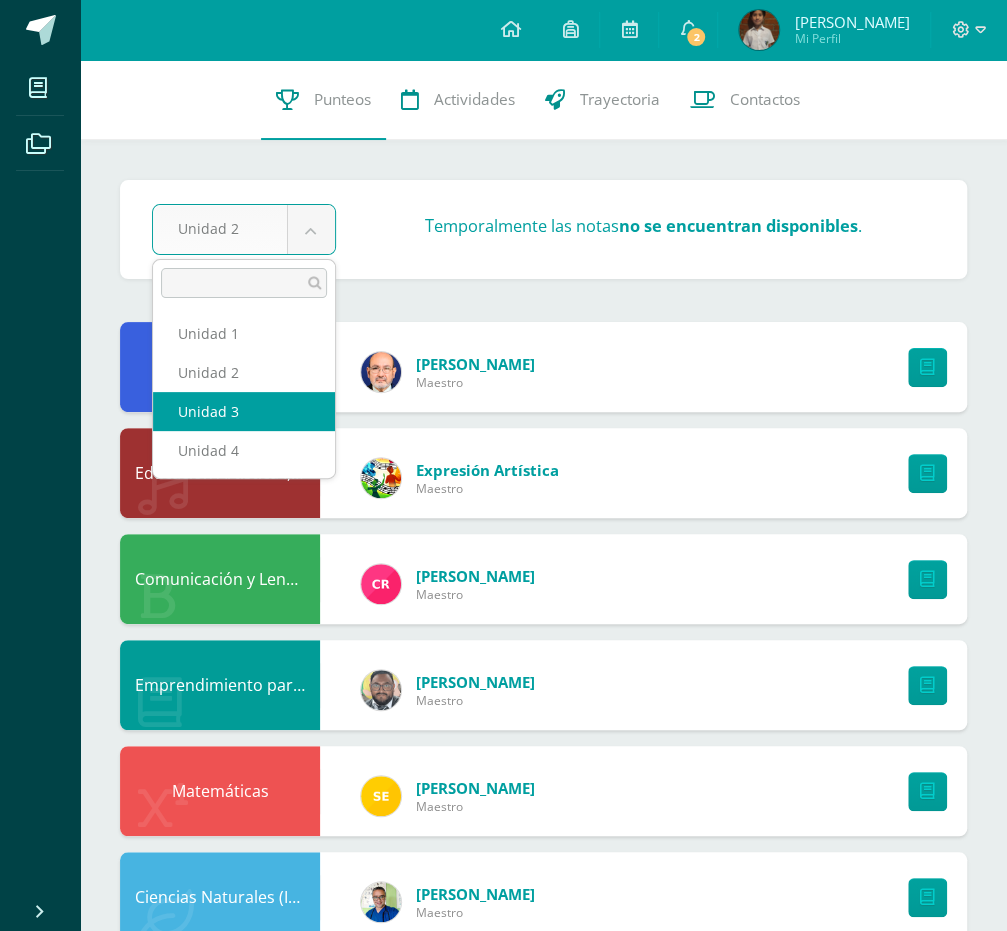 select on "Unidad 3" 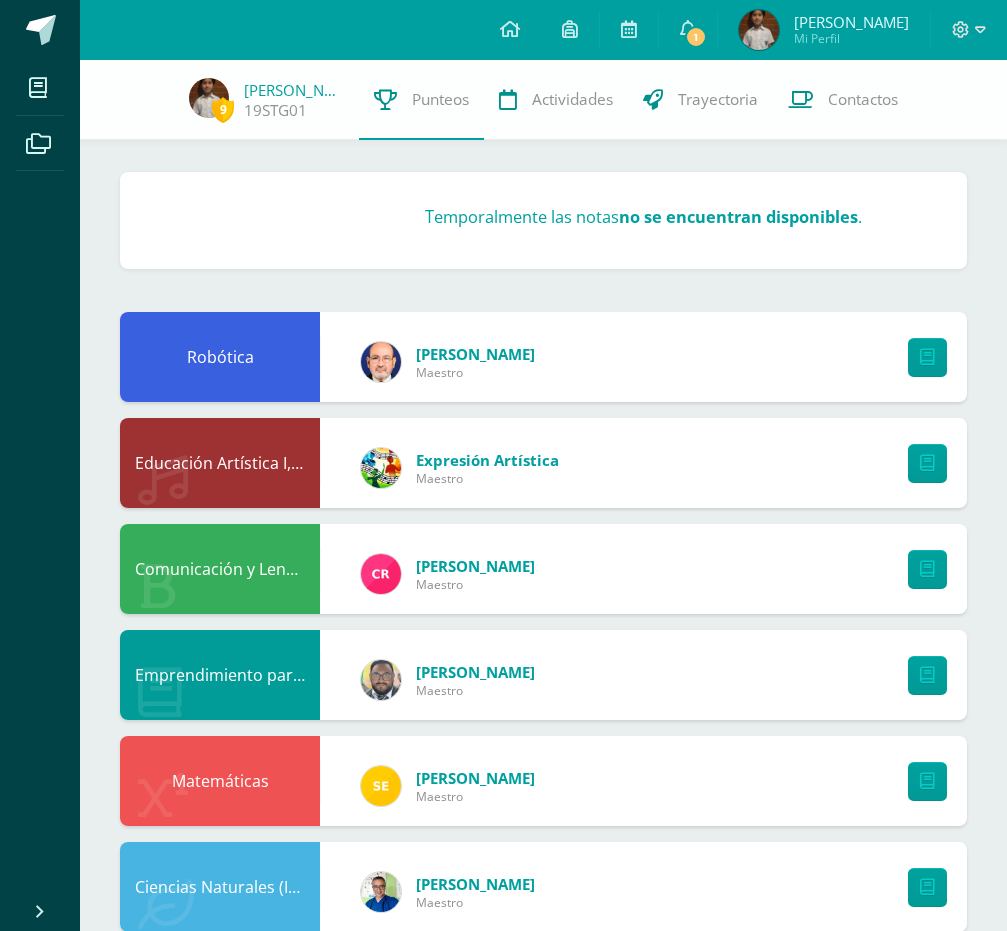 scroll, scrollTop: 0, scrollLeft: 0, axis: both 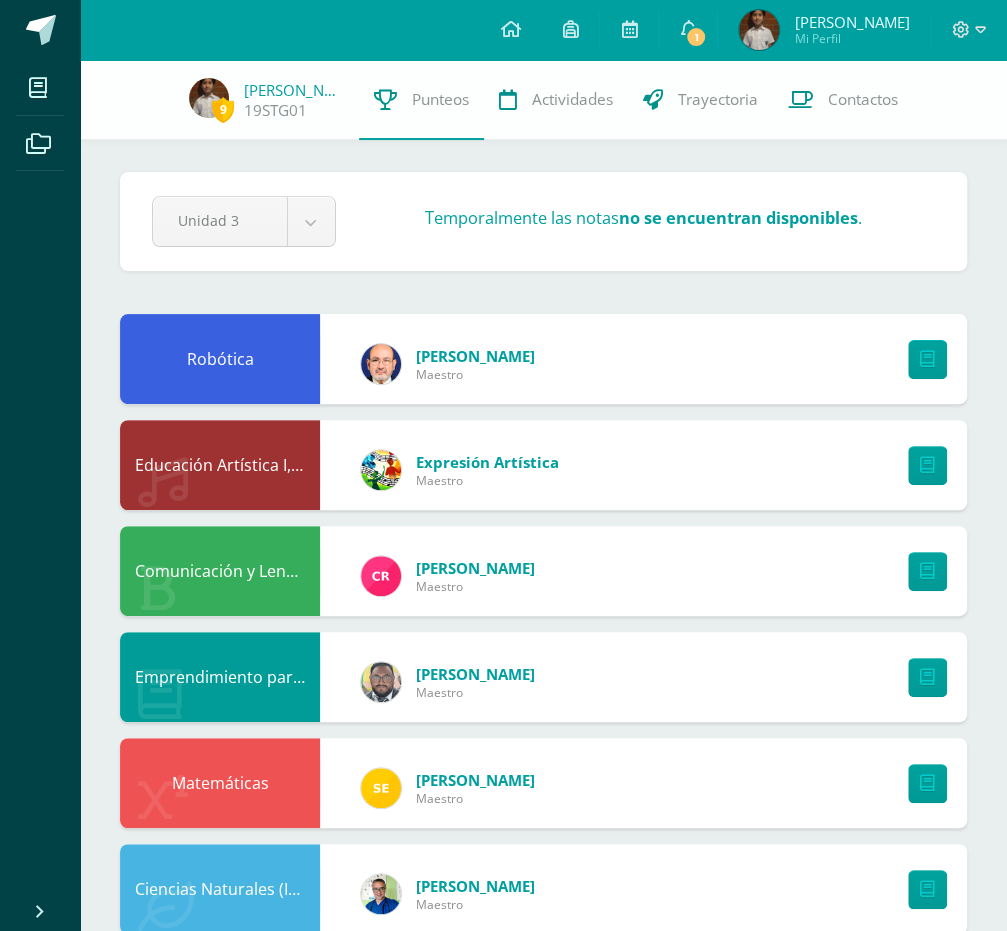 click on "Robótica
[PERSON_NAME] Maestro" at bounding box center [543, 359] 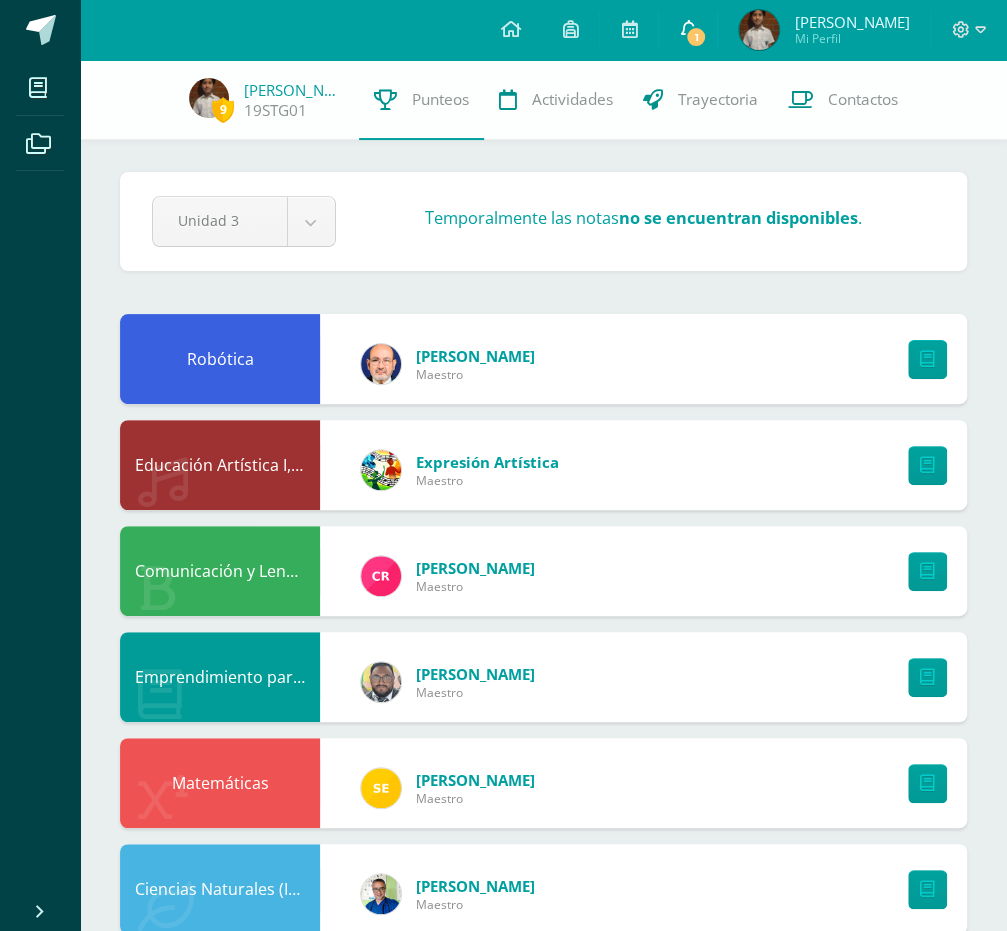 click on "1" at bounding box center (696, 37) 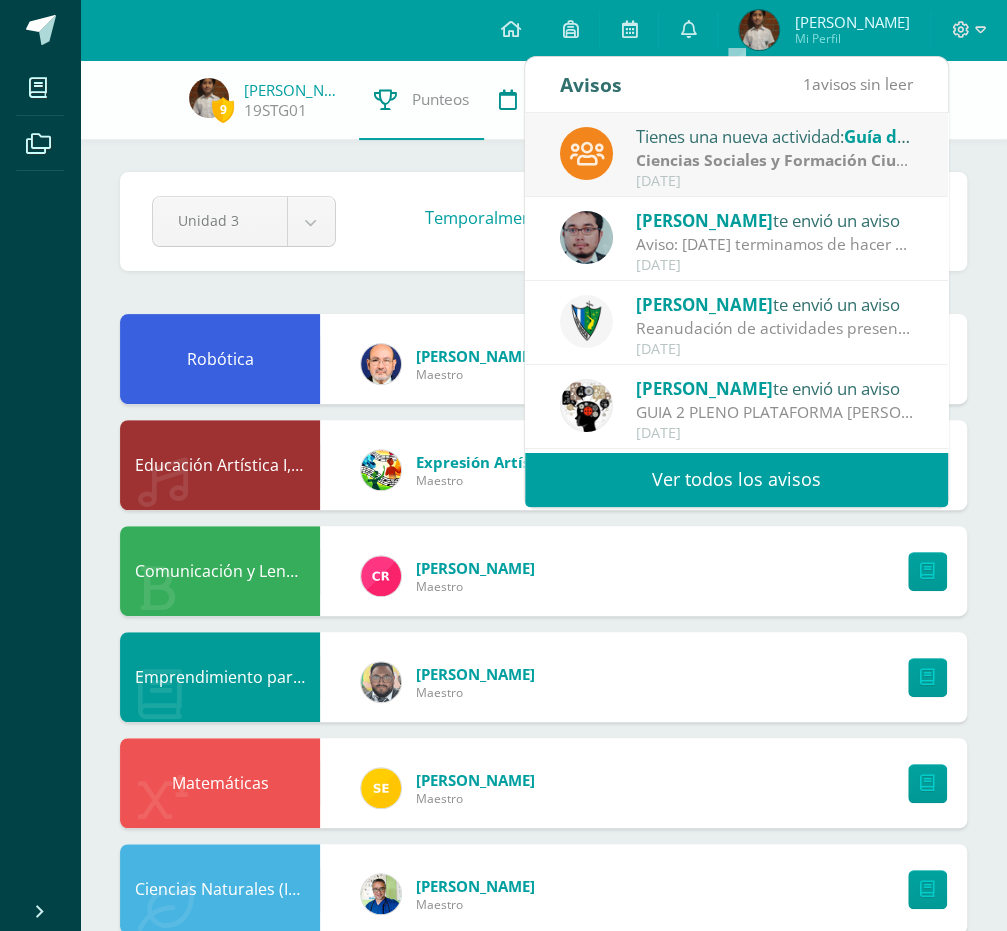click on "Ver todos los avisos" at bounding box center [736, 479] 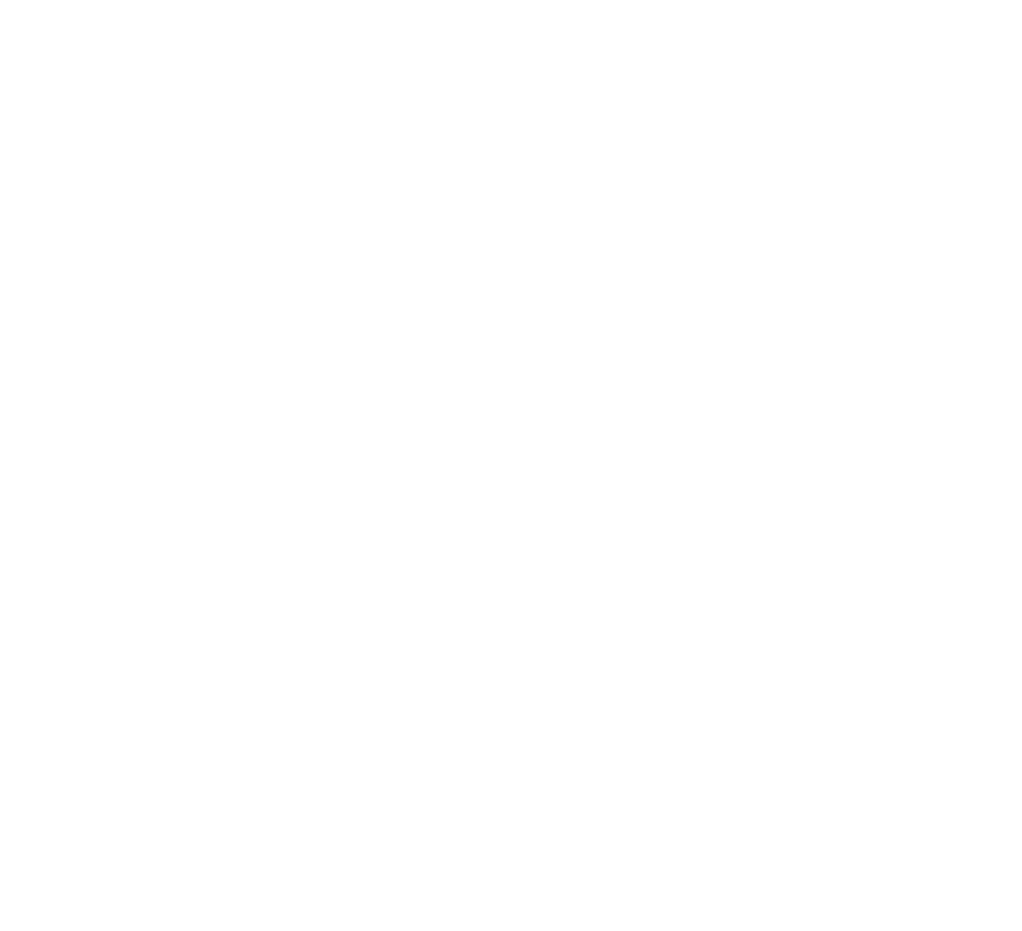 scroll, scrollTop: 0, scrollLeft: 0, axis: both 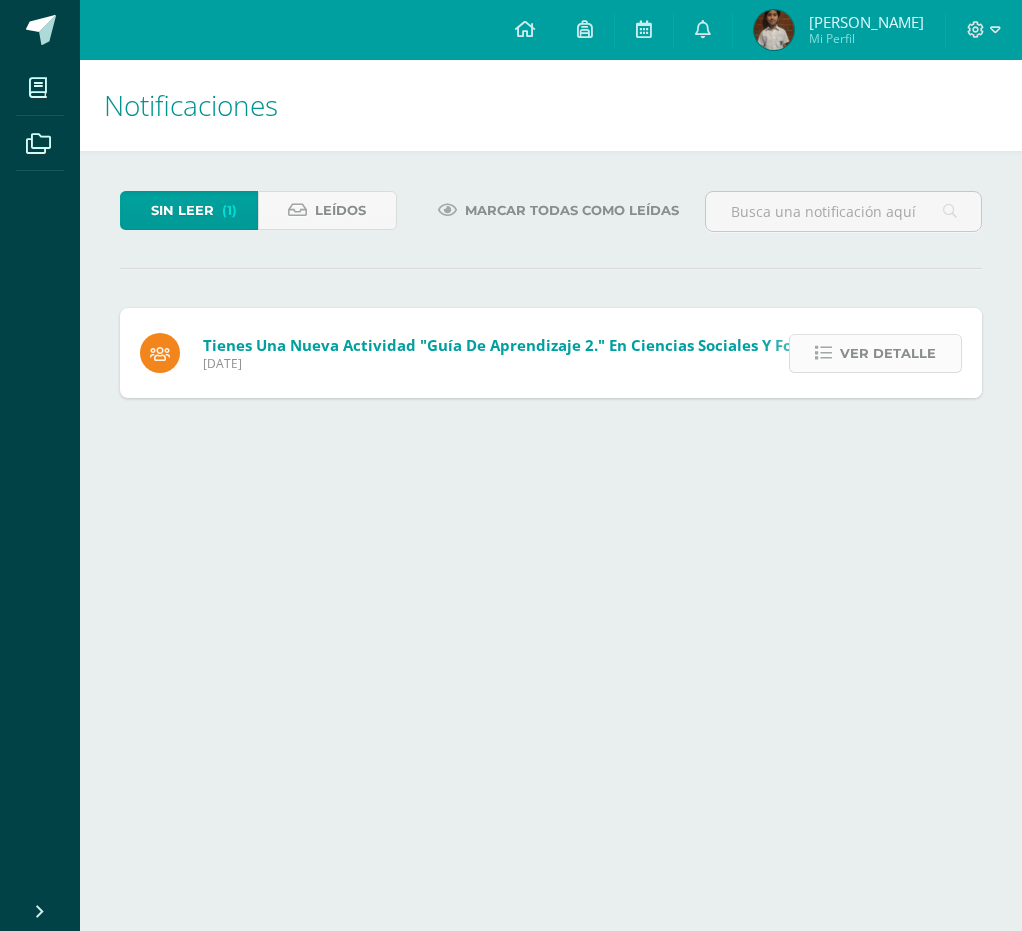 click on "Ver detalle" at bounding box center (888, 353) 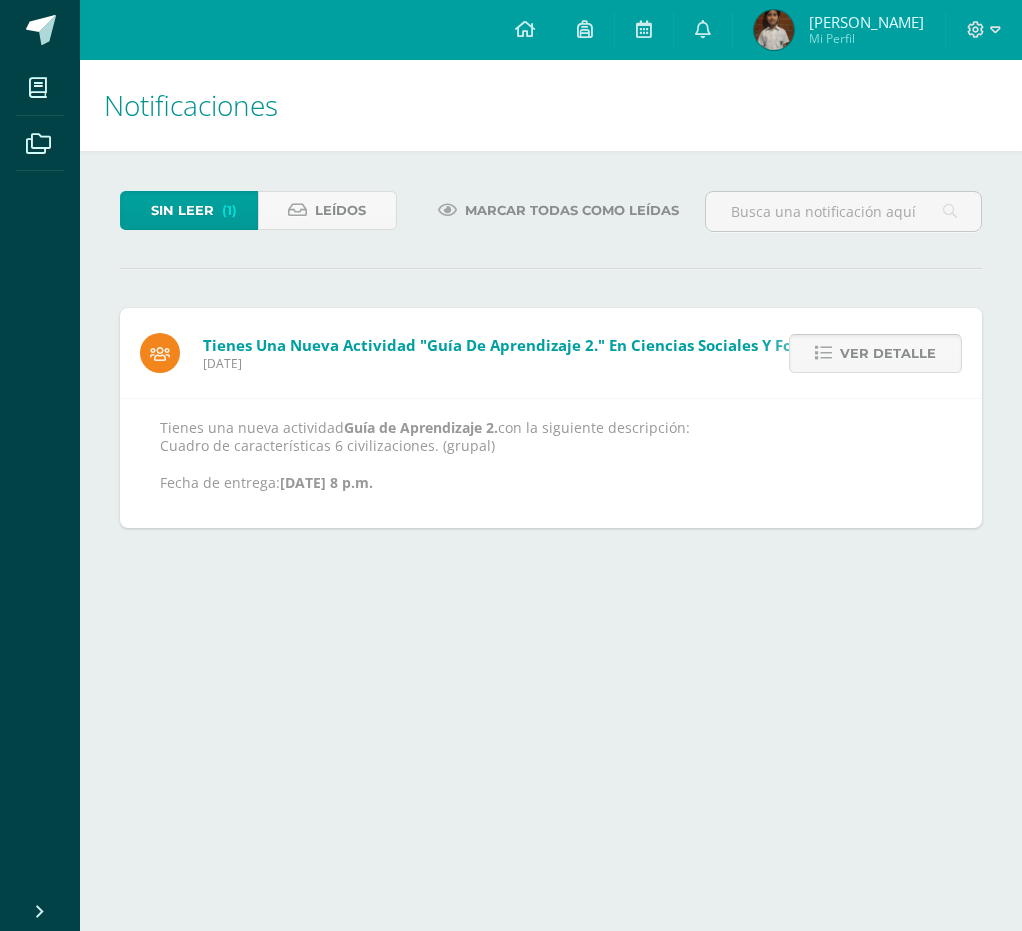 click on "Ver detalle" at bounding box center (888, 353) 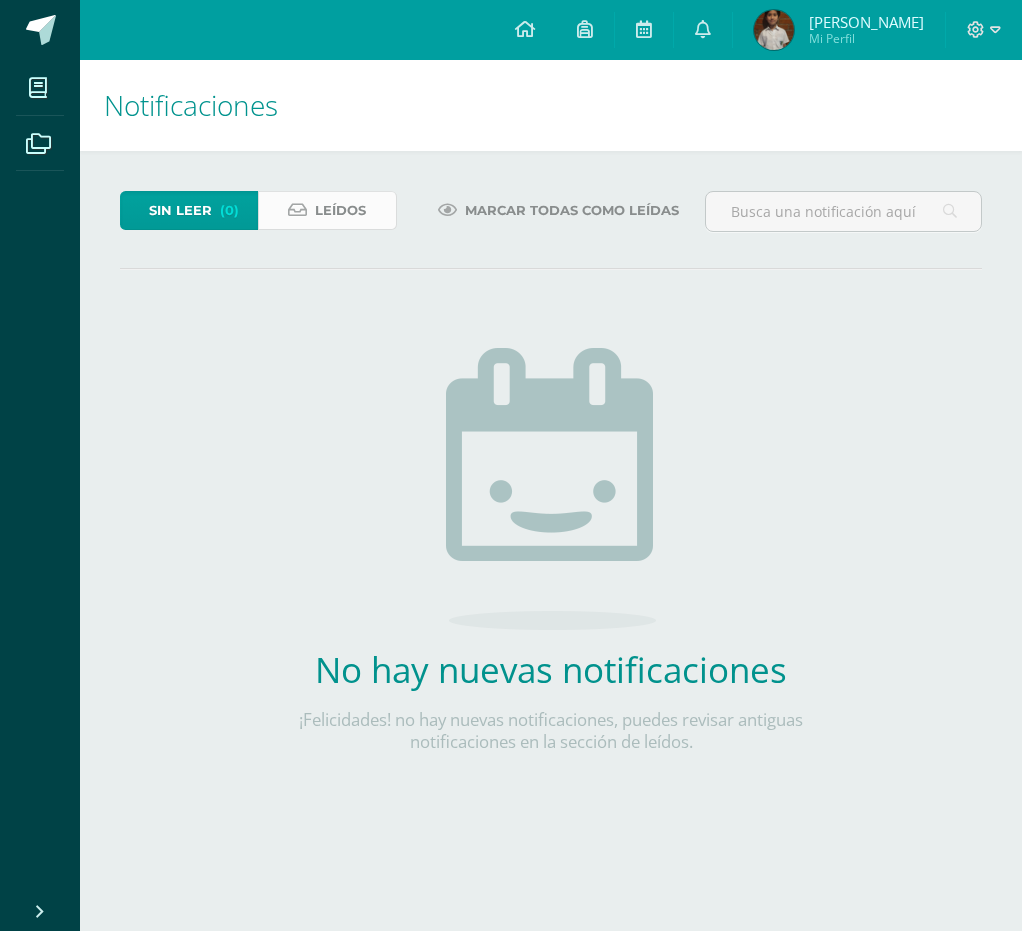 click on "Leídos" at bounding box center (327, 210) 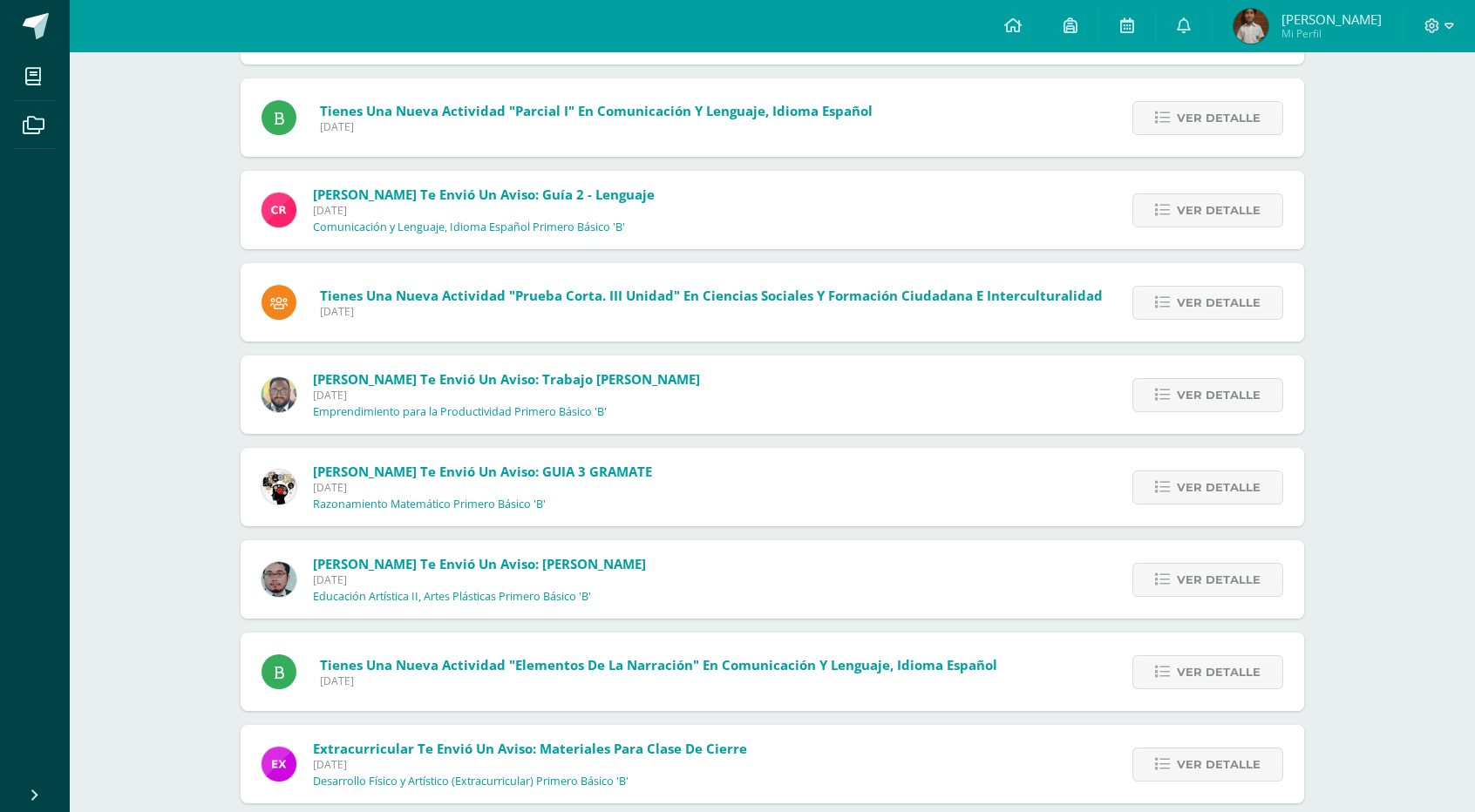 scroll, scrollTop: 2221, scrollLeft: 0, axis: vertical 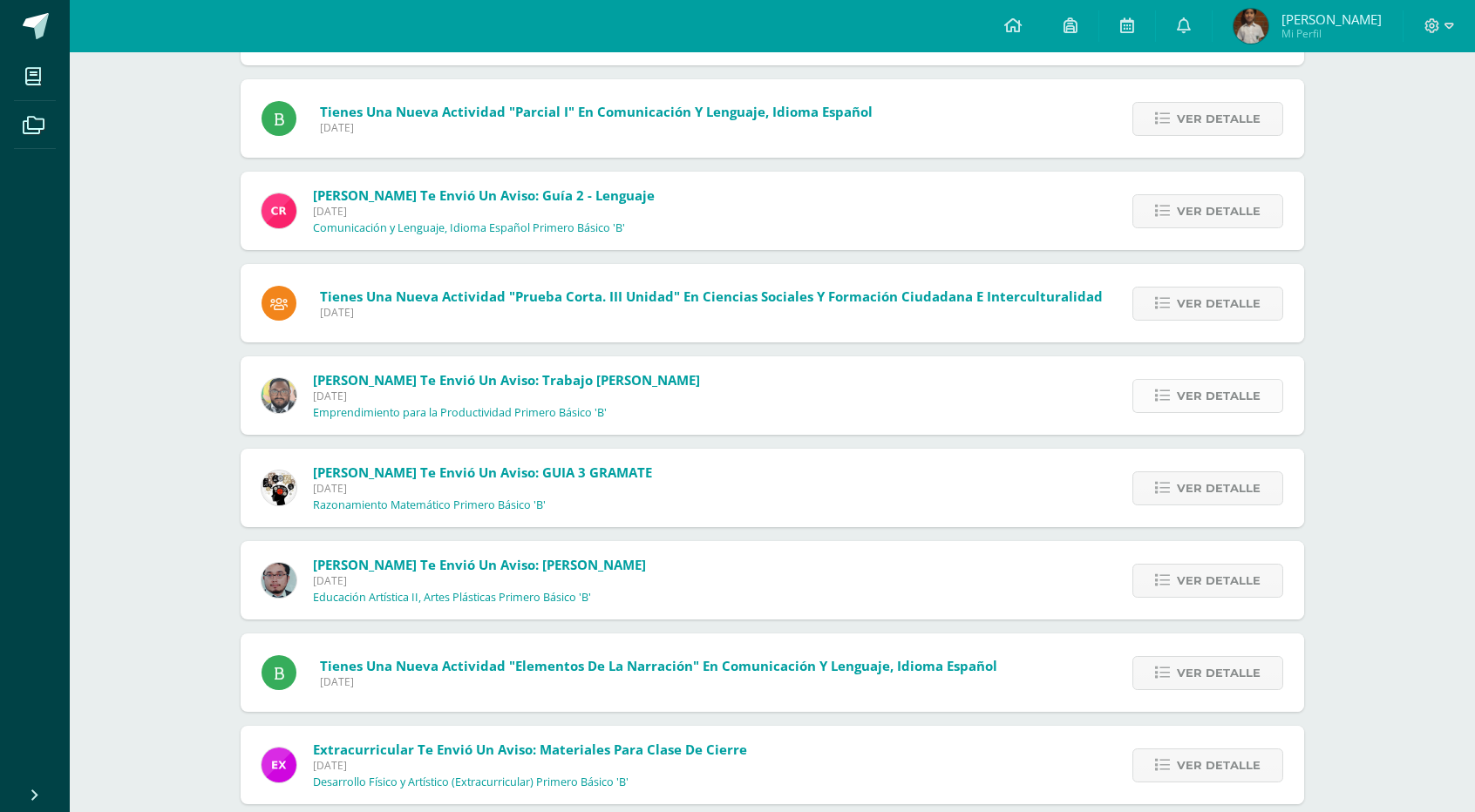 click on "Ver detalle" at bounding box center [1207, 396] 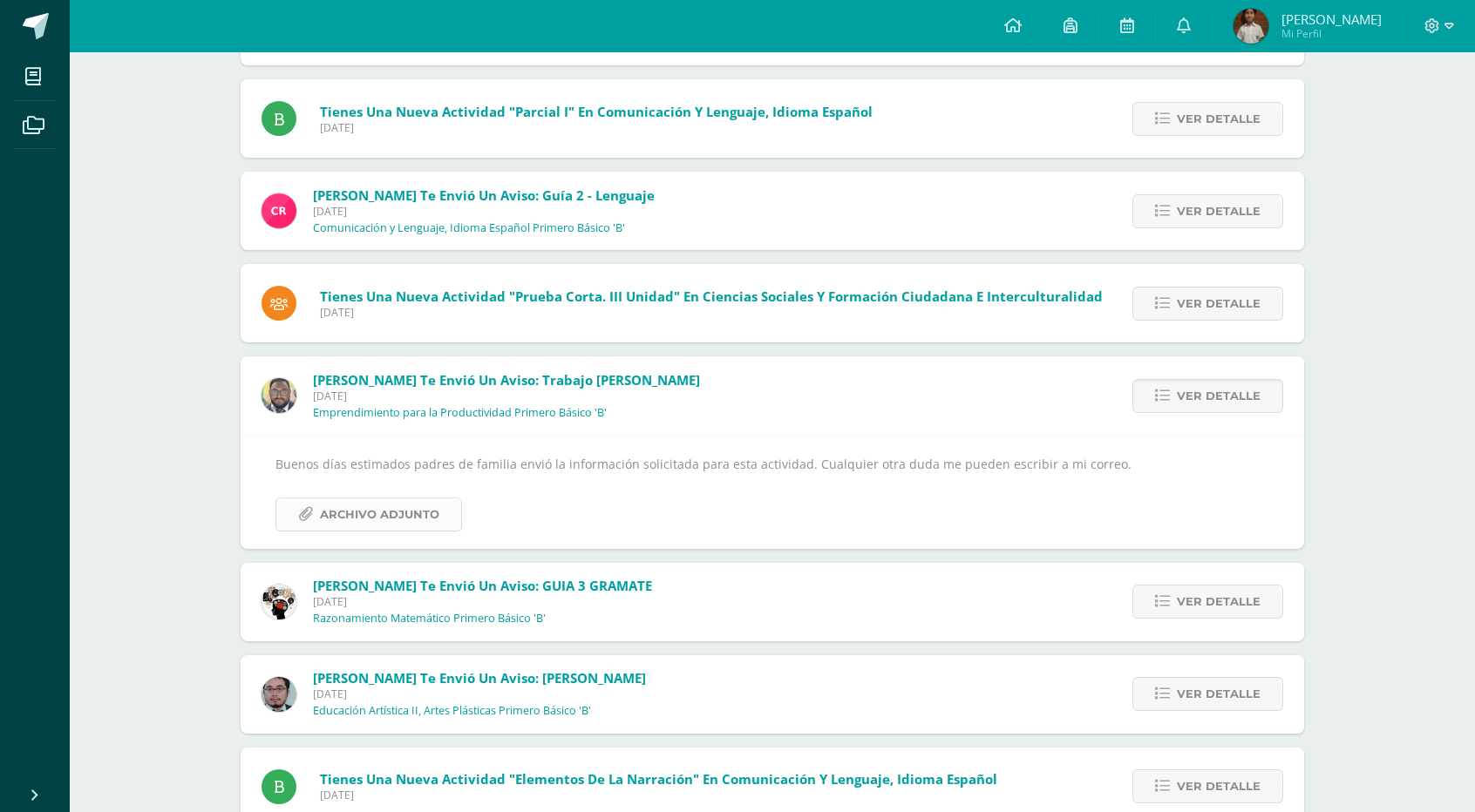 click on "Archivo Adjunto" at bounding box center (379, 514) 